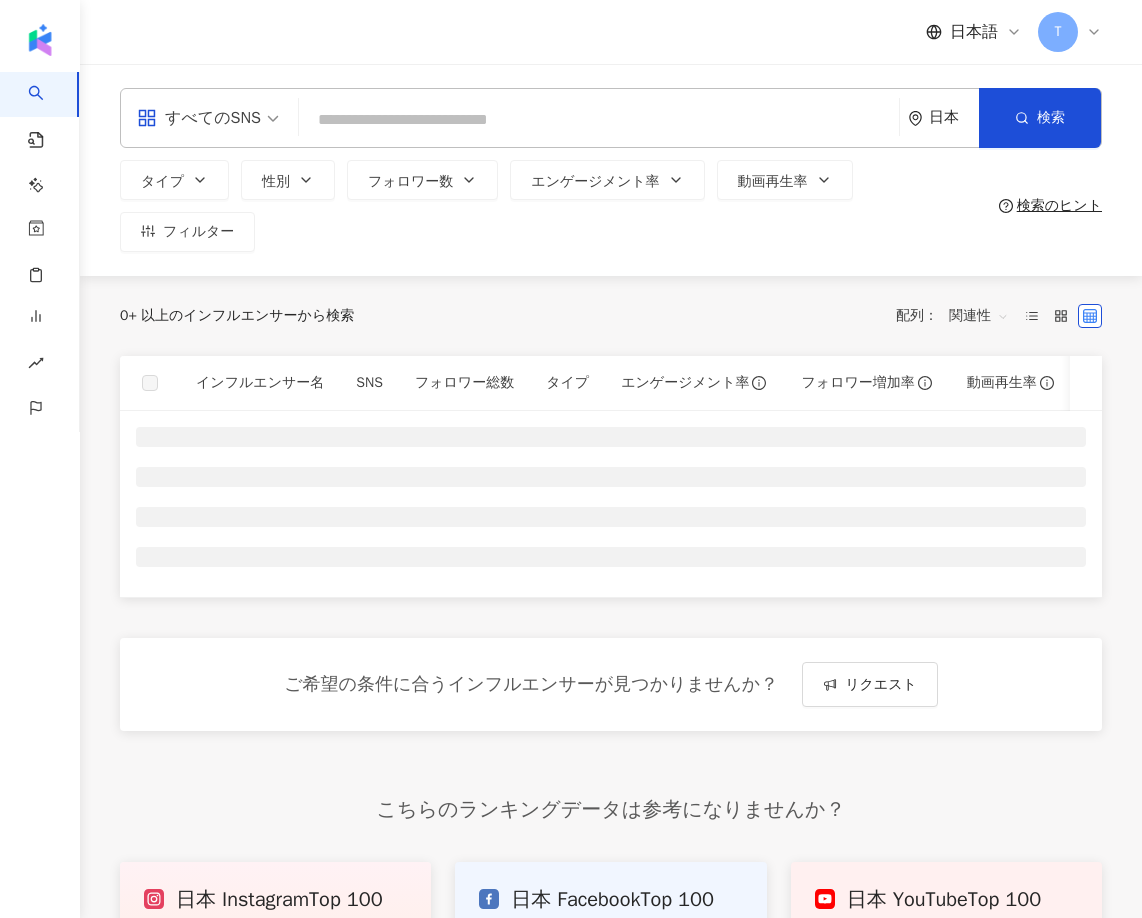 scroll, scrollTop: 0, scrollLeft: 0, axis: both 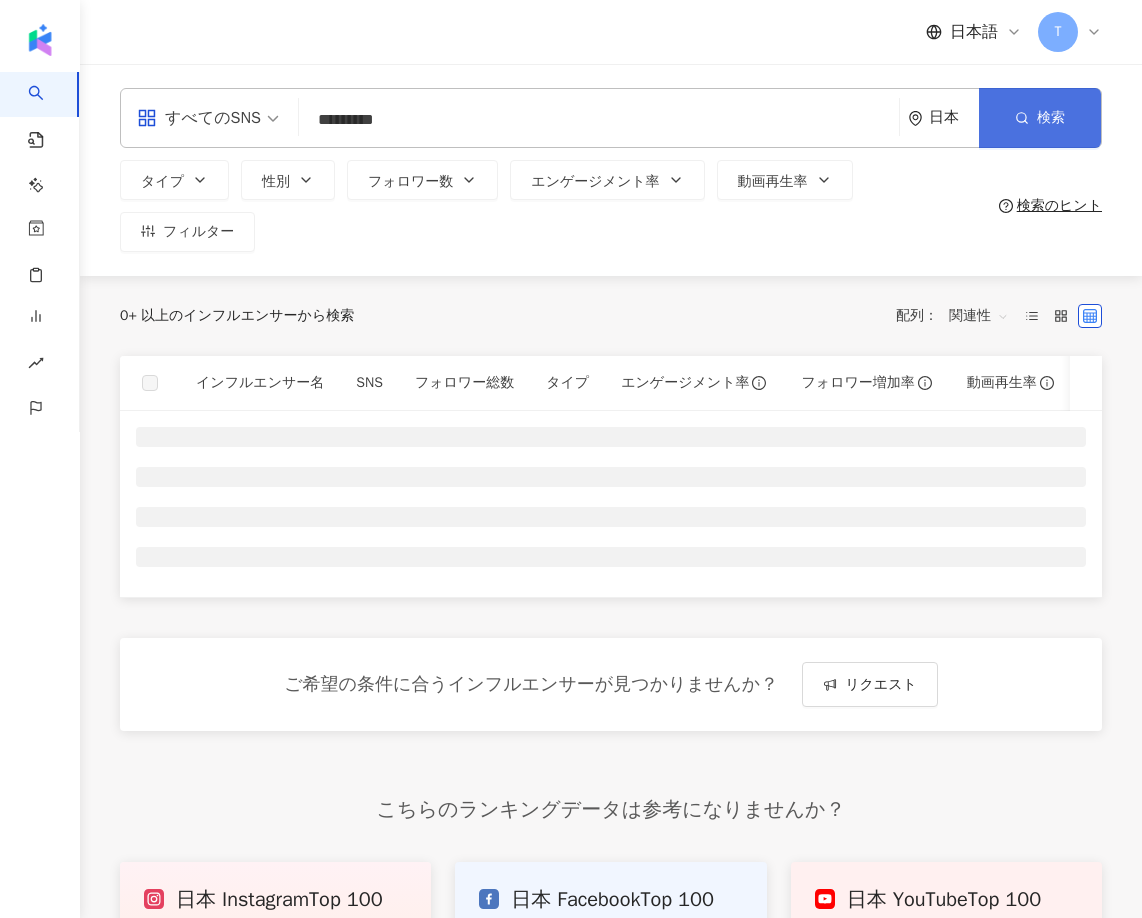 type on "*********" 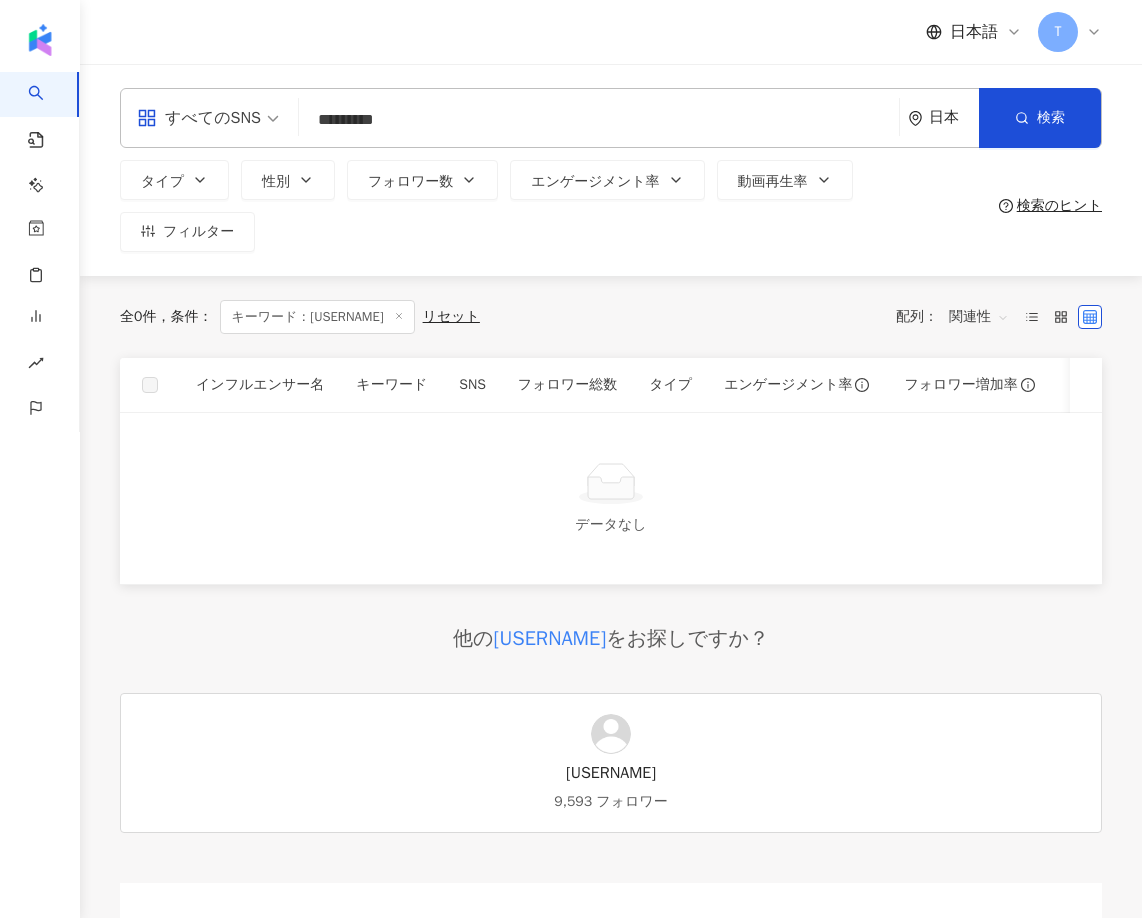 click at bounding box center (208, 118) 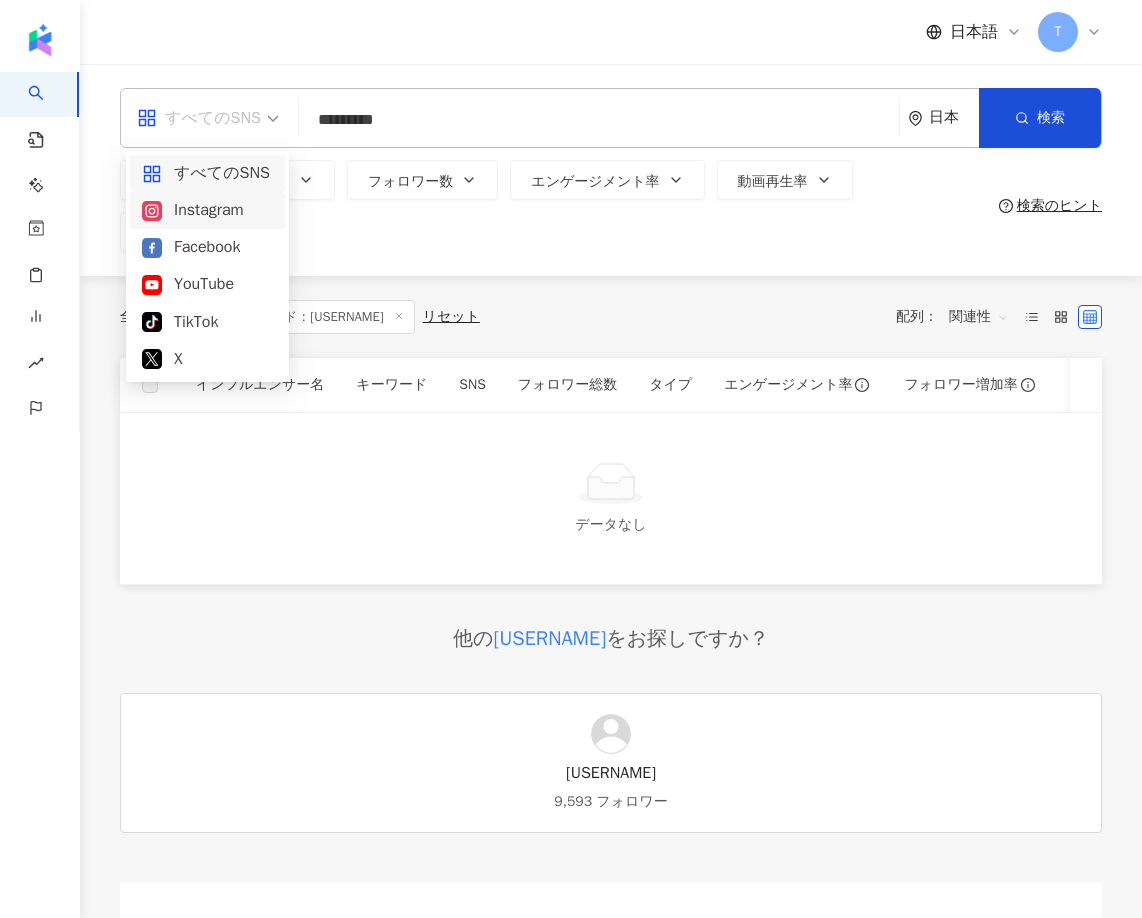 click on "Instagram" at bounding box center [207, 210] 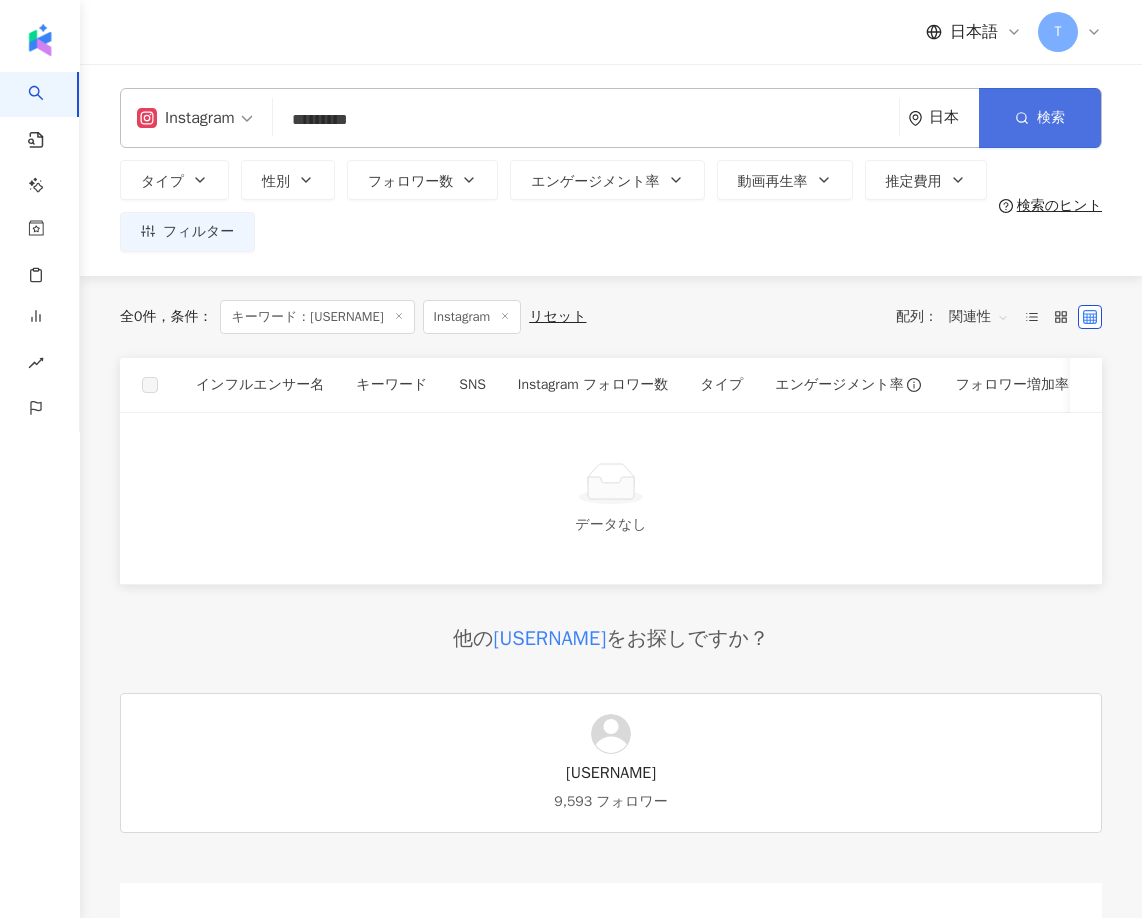 click on "検索" at bounding box center (1040, 118) 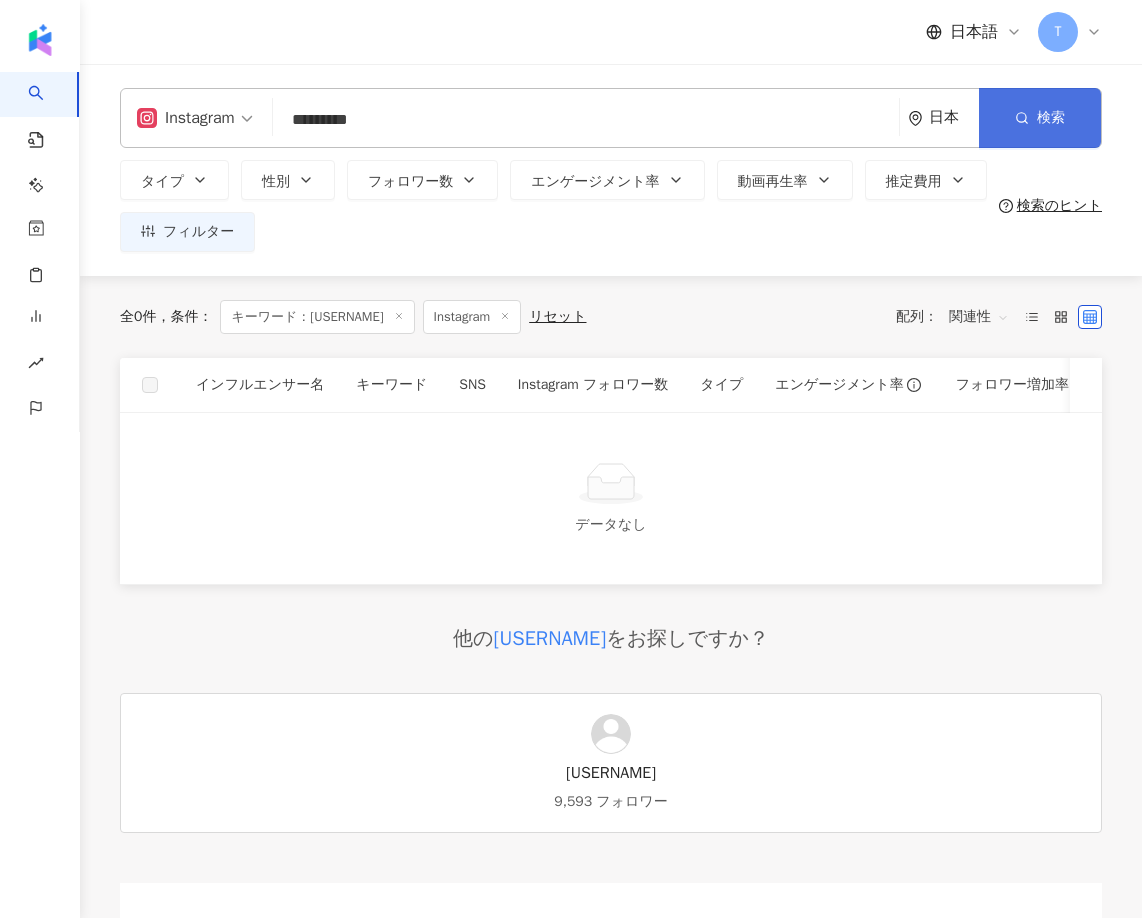 click on "検索" at bounding box center (1040, 118) 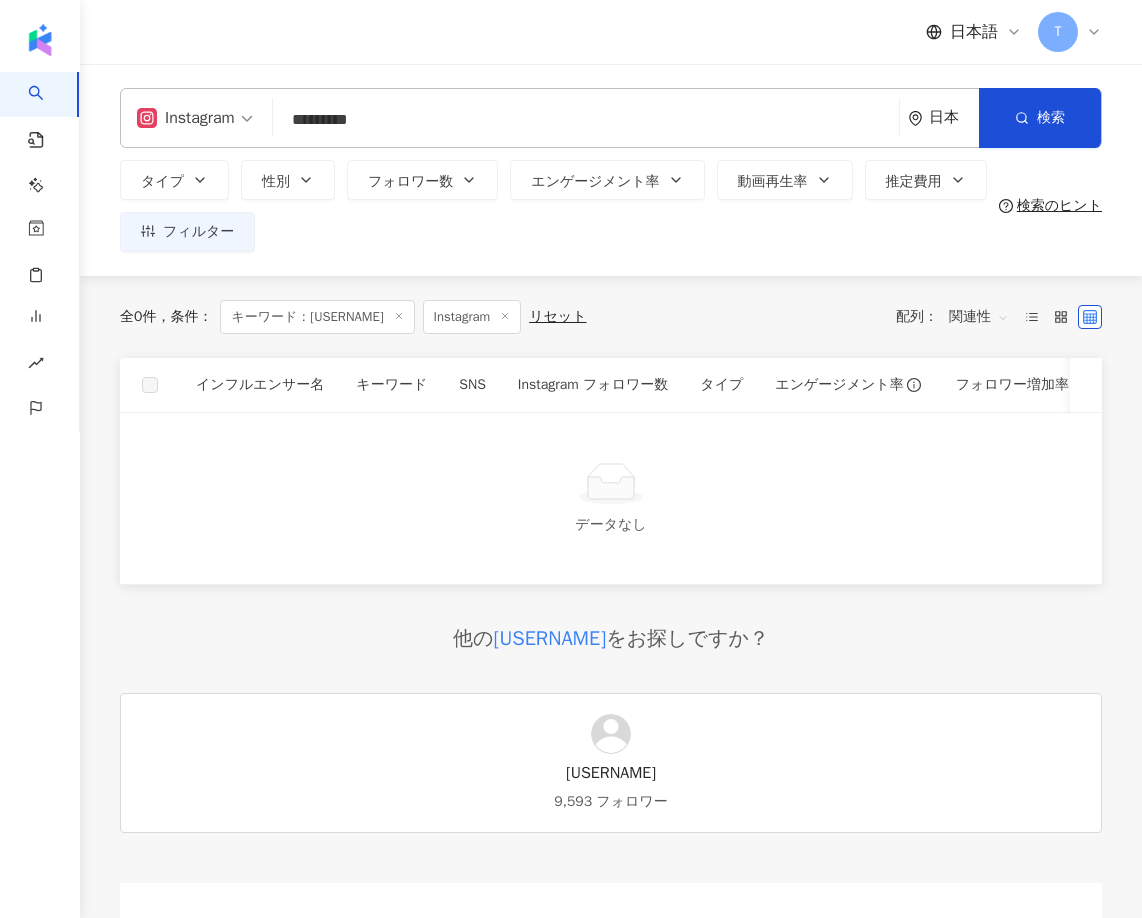 click on "miiko_no_" at bounding box center (611, 773) 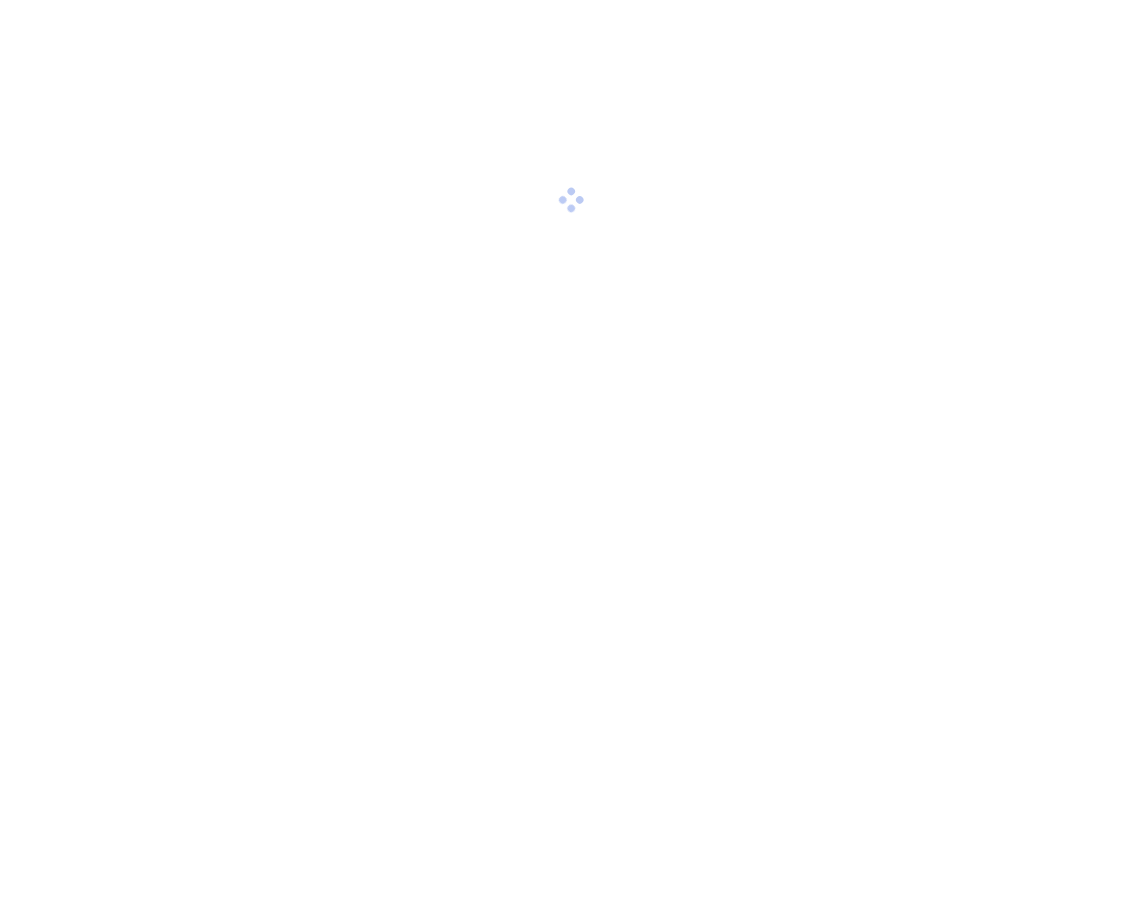 scroll, scrollTop: 0, scrollLeft: 0, axis: both 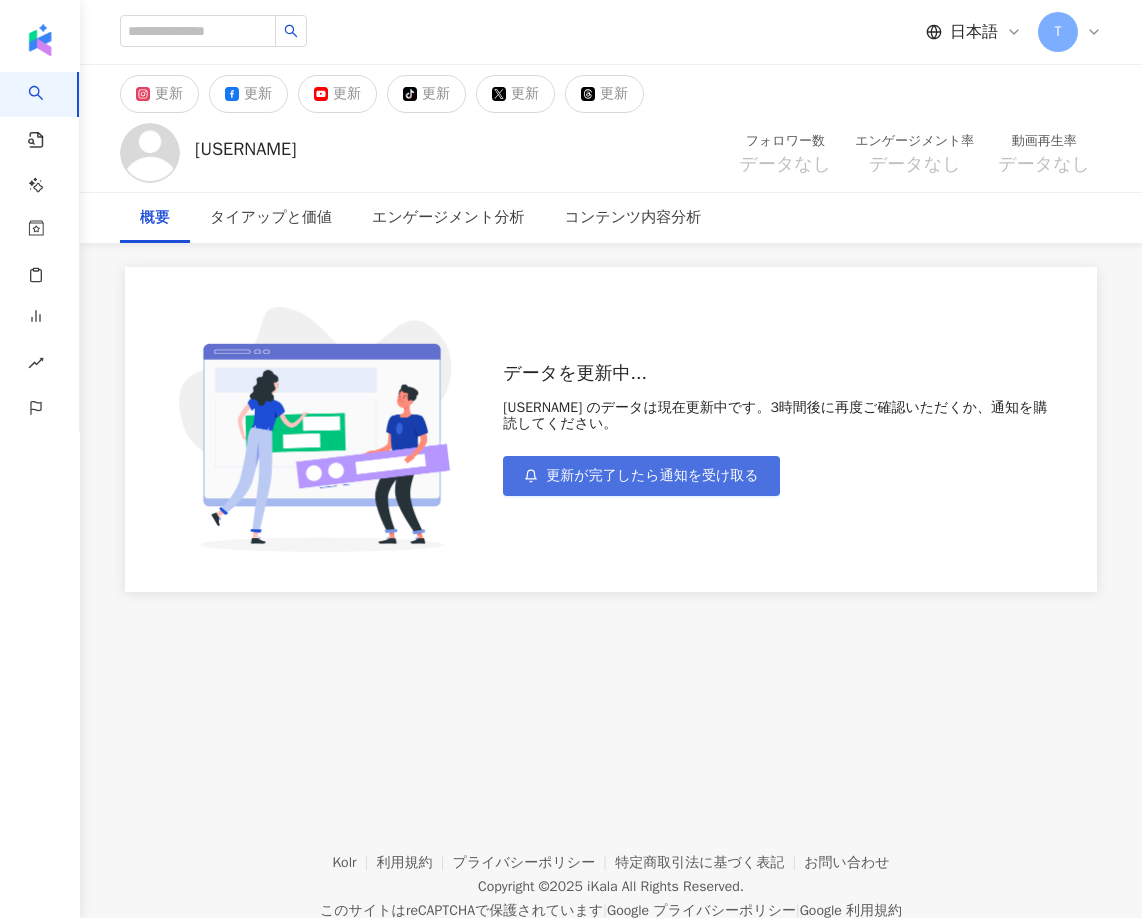 click on "更新が完了したら通知を受け取る" at bounding box center [652, 476] 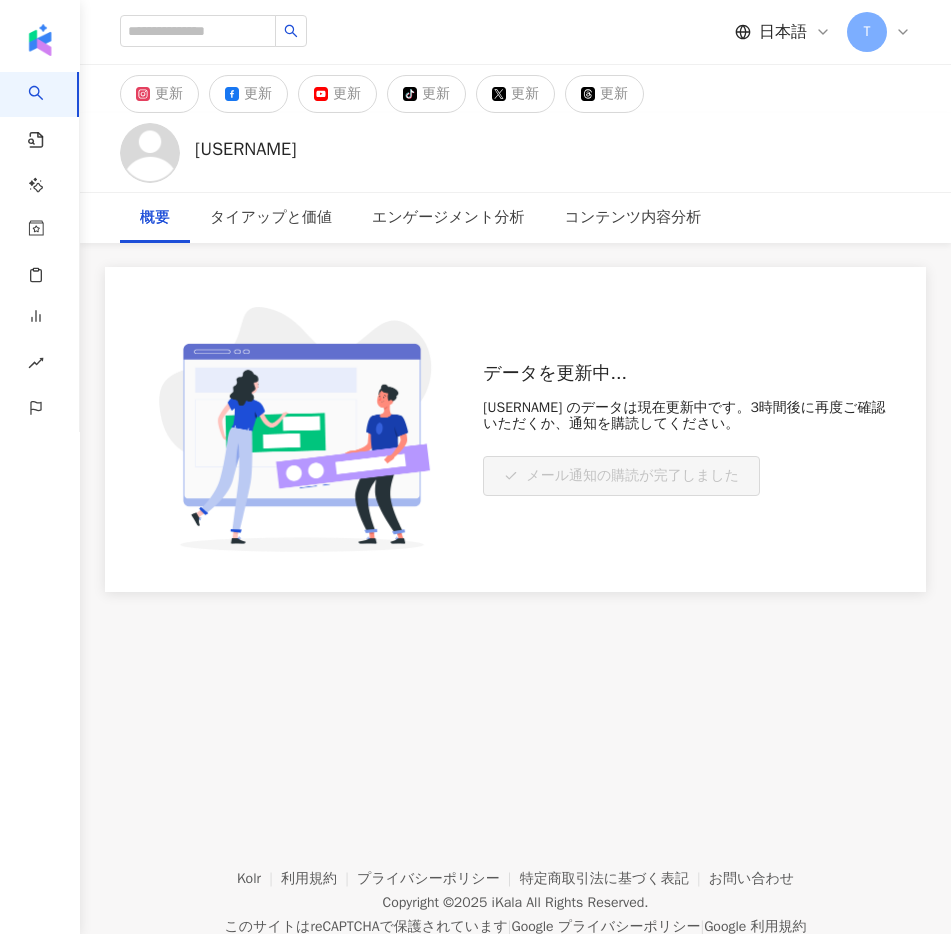 click on "日本語 T" at bounding box center [515, 32] 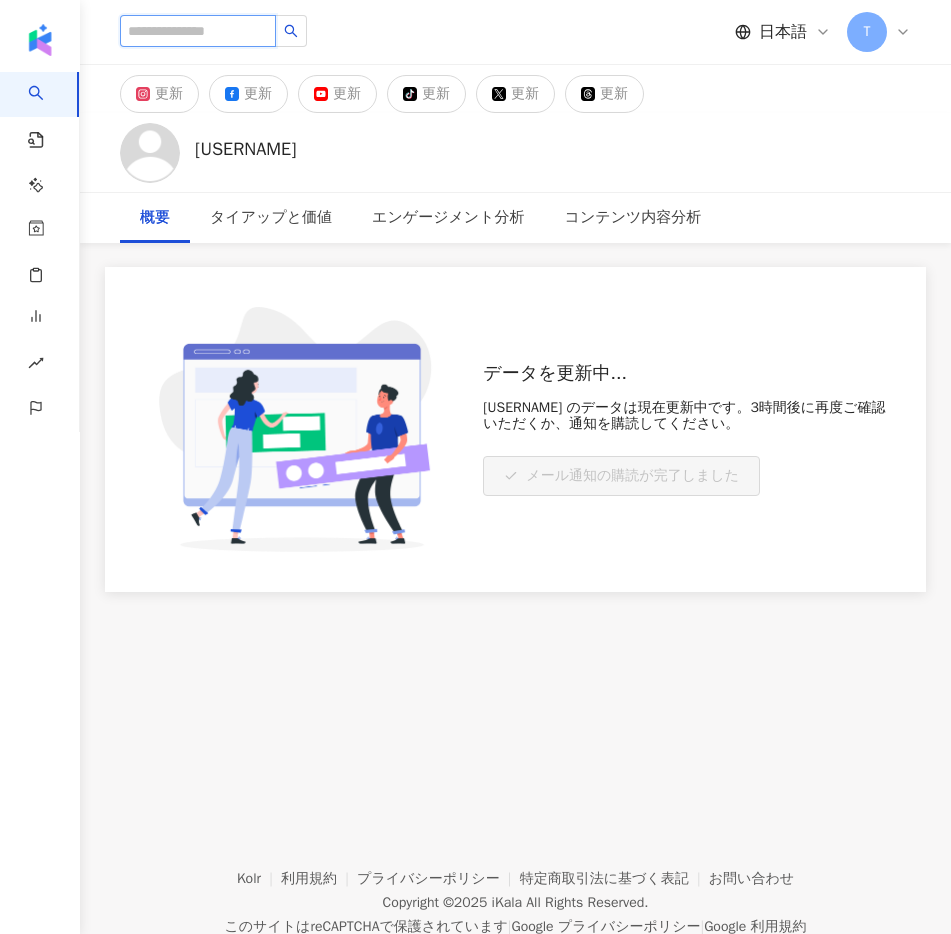 click at bounding box center [198, 31] 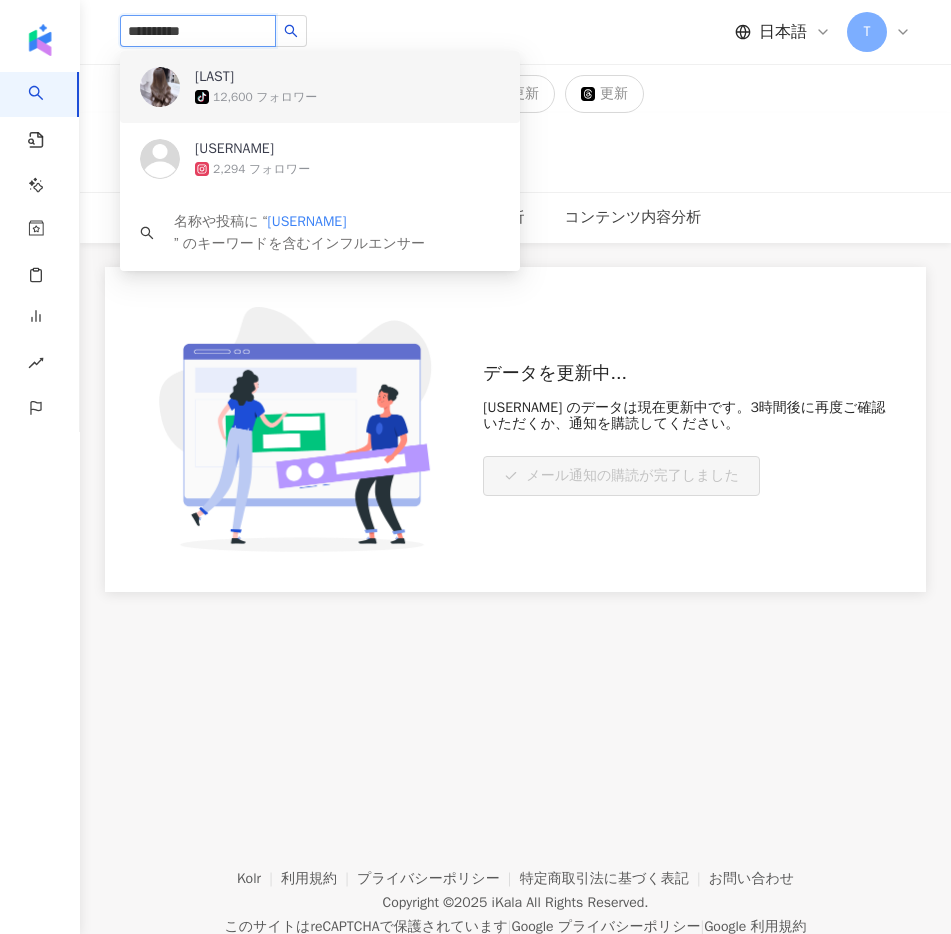 click on "ほぴ" at bounding box center (260, 77) 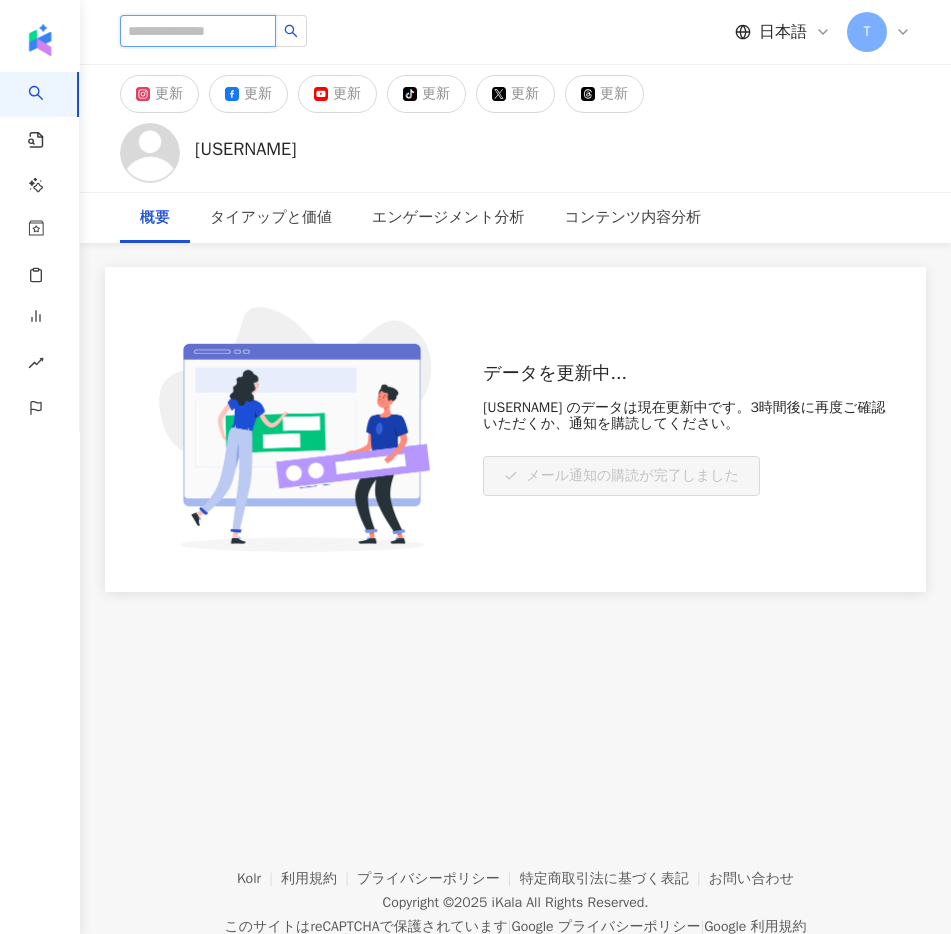 click at bounding box center [198, 31] 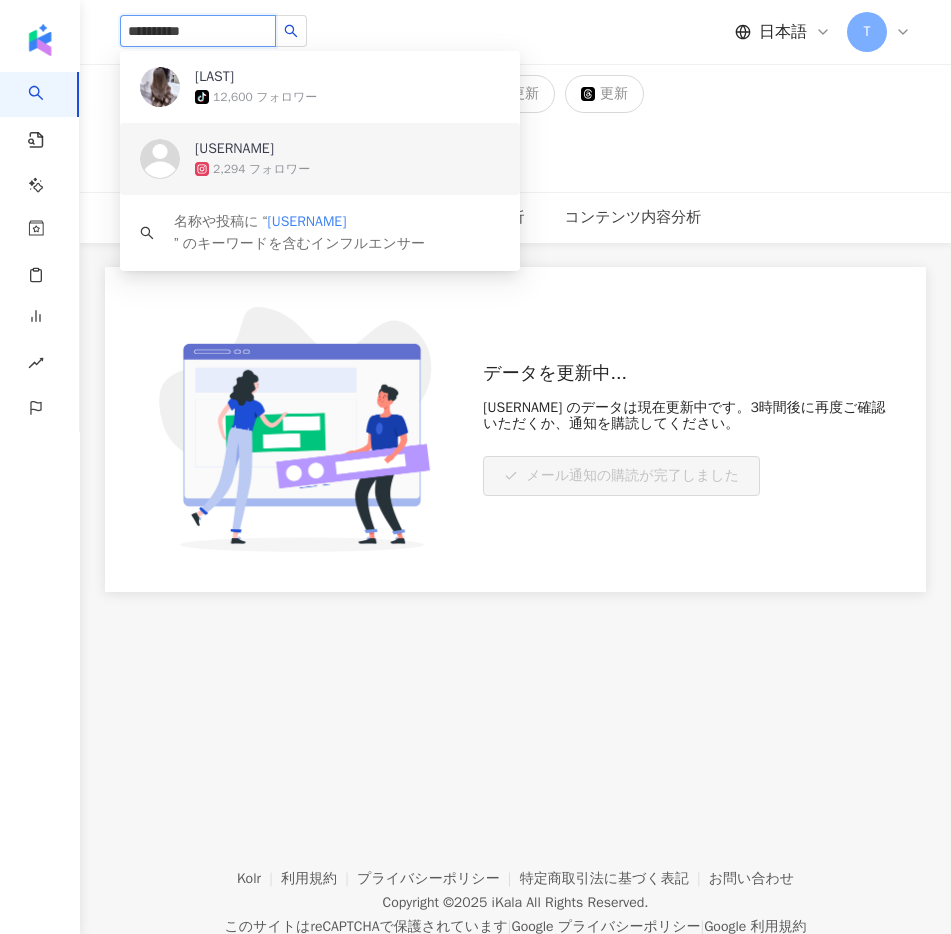 click on "2,294   フォロワー" at bounding box center [347, 169] 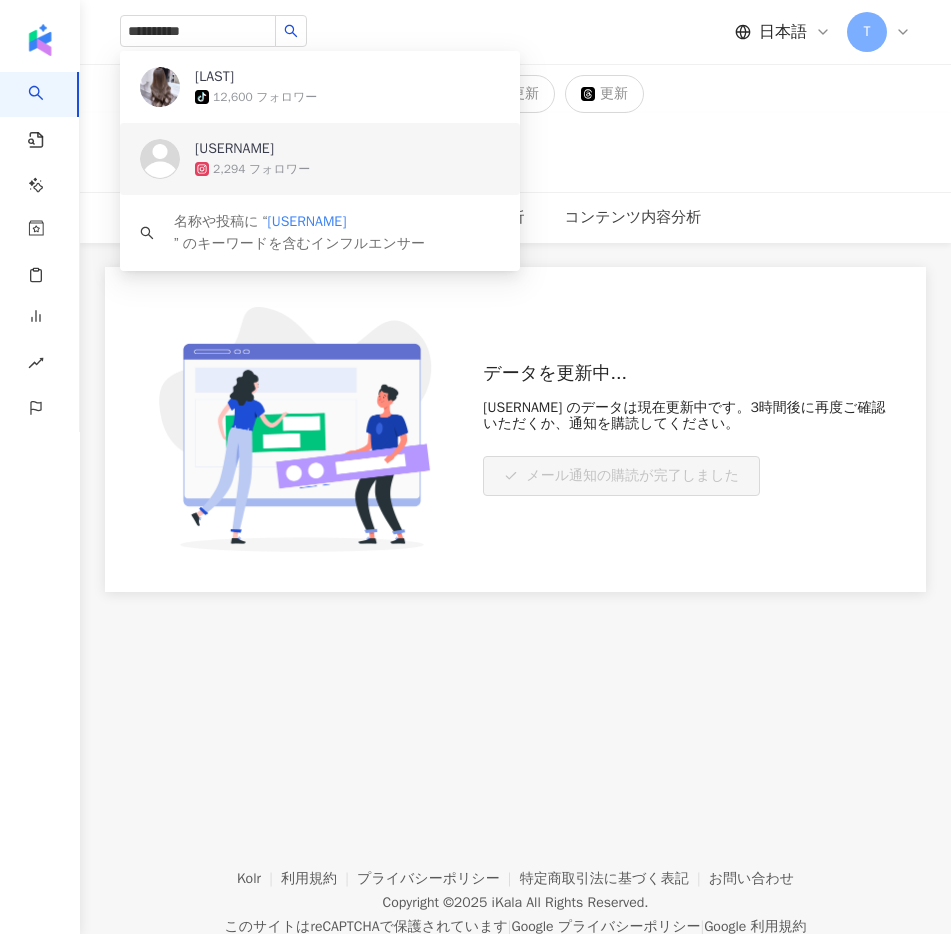 type 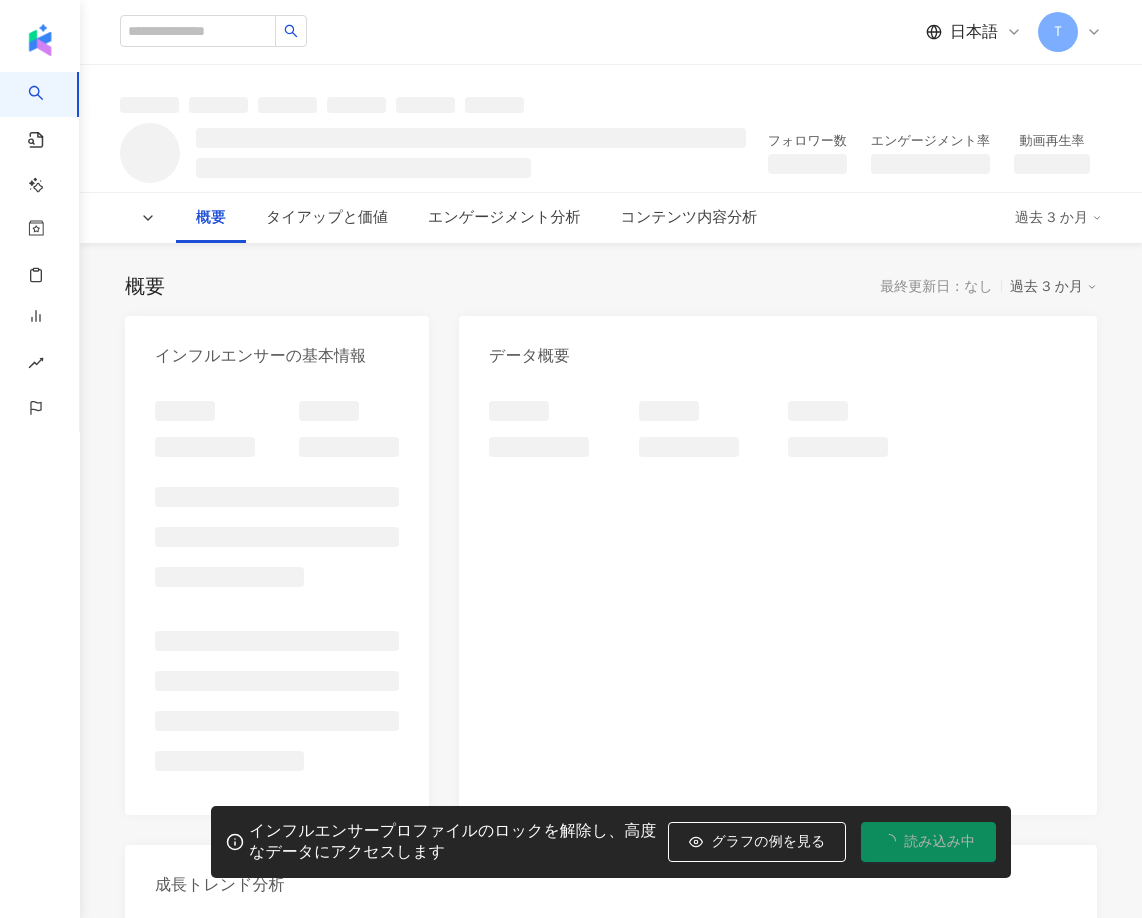 scroll, scrollTop: 0, scrollLeft: 0, axis: both 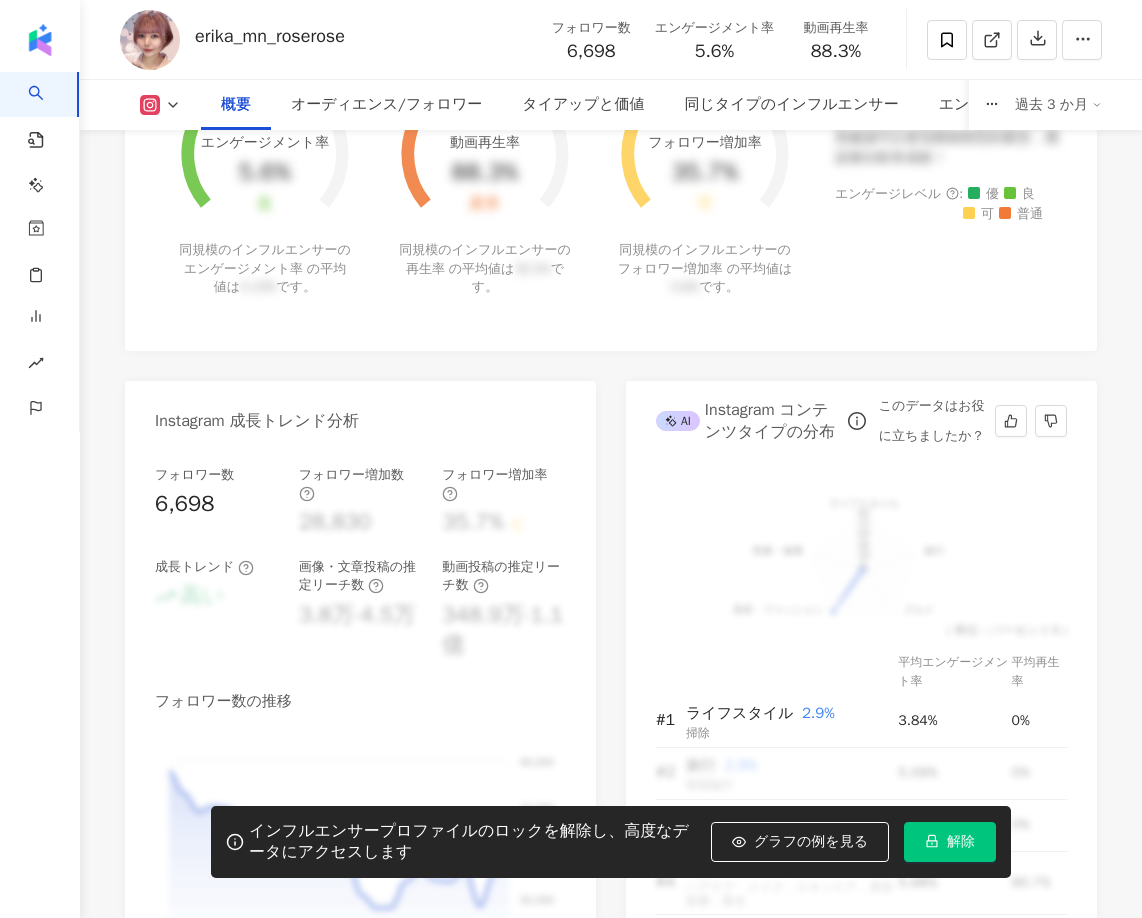 click on "解除" at bounding box center (961, 842) 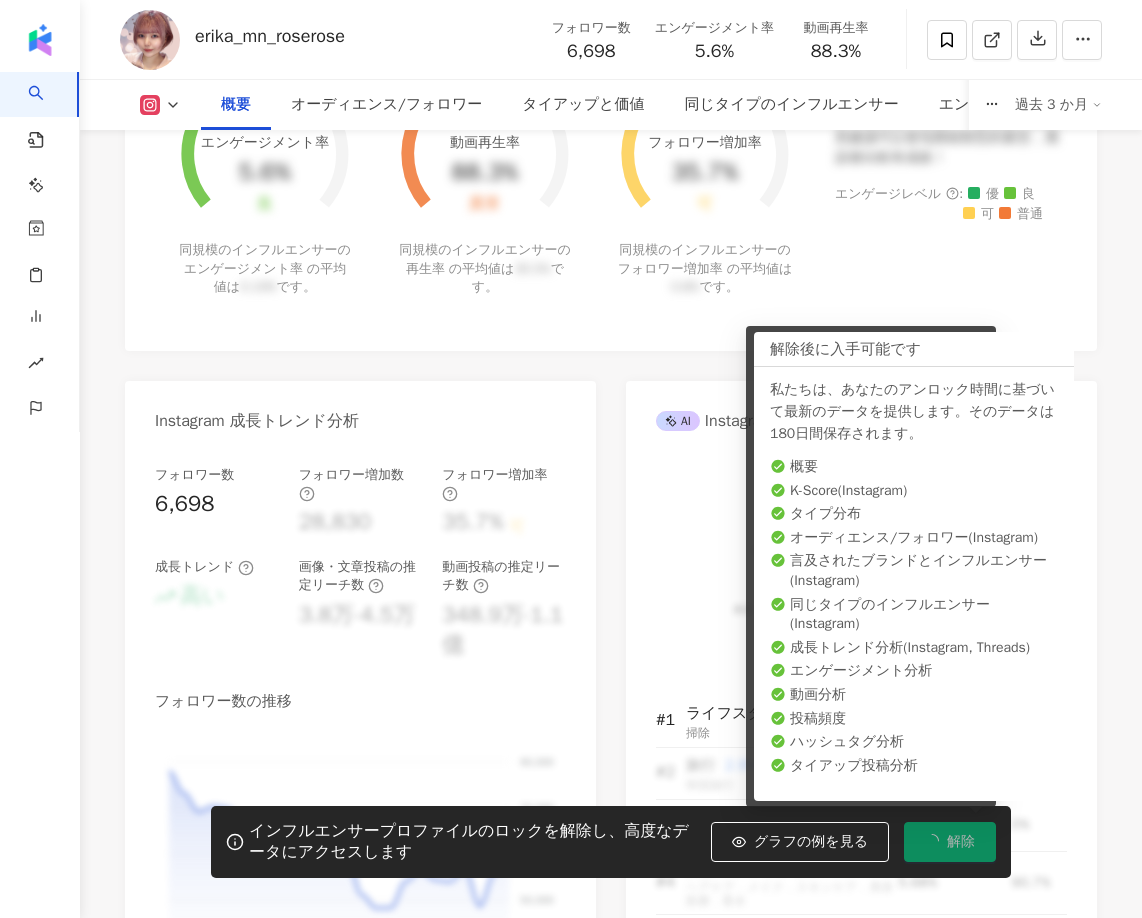 click on "フォロワー数   6,698 フォロワー増加数   28,830 フォロワー増加率   35.7% 可 成長トレンド   高い 画像・文章投稿の推定リーチ数   3.8万-4.5万 動画投稿の推定リーチ数   348.9万-1.1億 フォロワー数の推移 80,000 80,000 70,000 70,000 60,000 60,000 50,000 50,000 40,000 40,000 2/26 2/26 3/5 3/5 3/12 3/12 3/19 3/19 3/26 3/26 4/2 4/2 4/9 4/9 4/16 4/16 4/23 4/23 4/30 4/30 5/7 5/7 5/14 5/14 5/21 5/21 5/28 5/28 6/4 6/4 6/11 6/11 6/18 6/18 6/25 6/25 7/2 7/2 7/9 7/9 7/16 7/16 7/23 7/23 7/30 7/30 8/6 8/6" at bounding box center [360, 746] 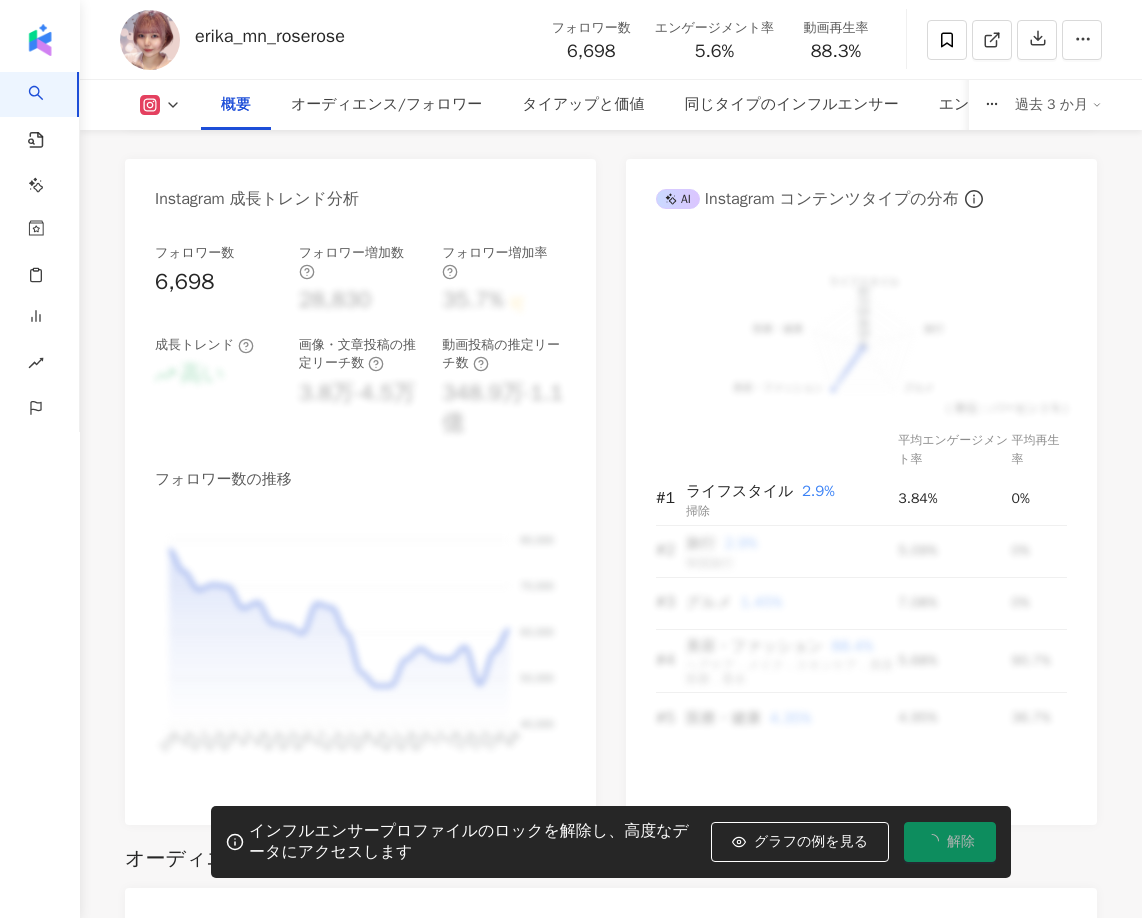 scroll, scrollTop: 1083, scrollLeft: 0, axis: vertical 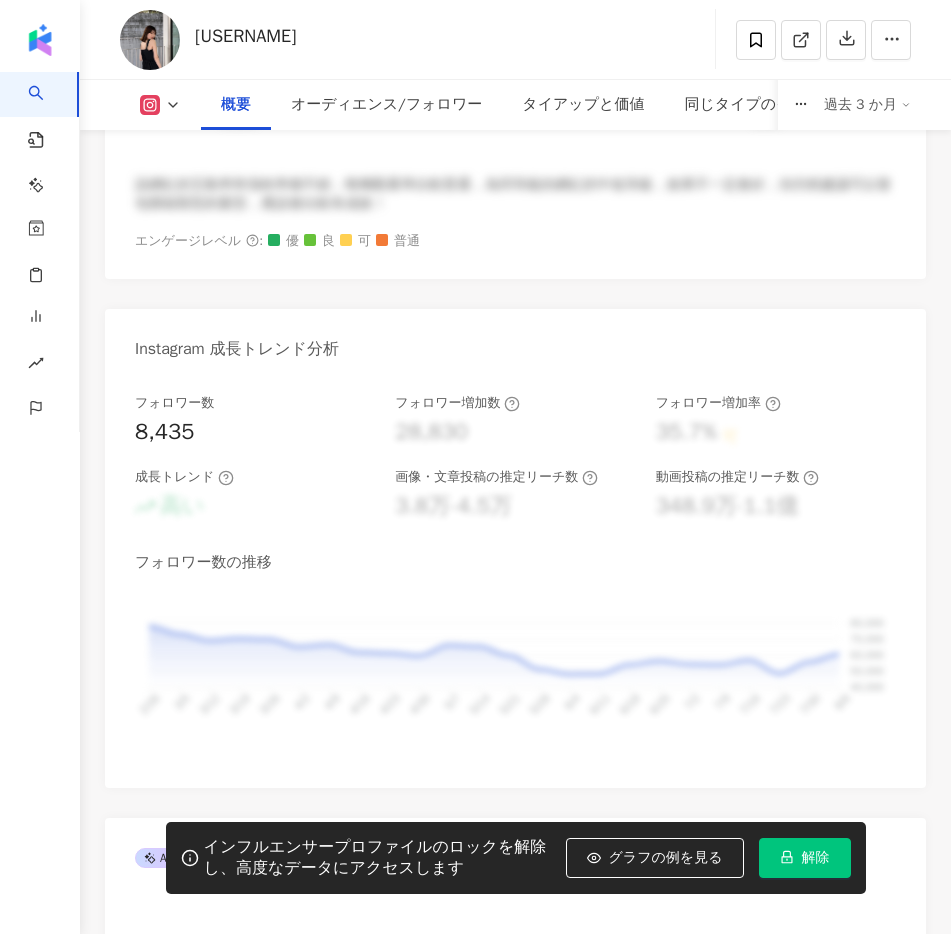click on "解除" at bounding box center (816, 858) 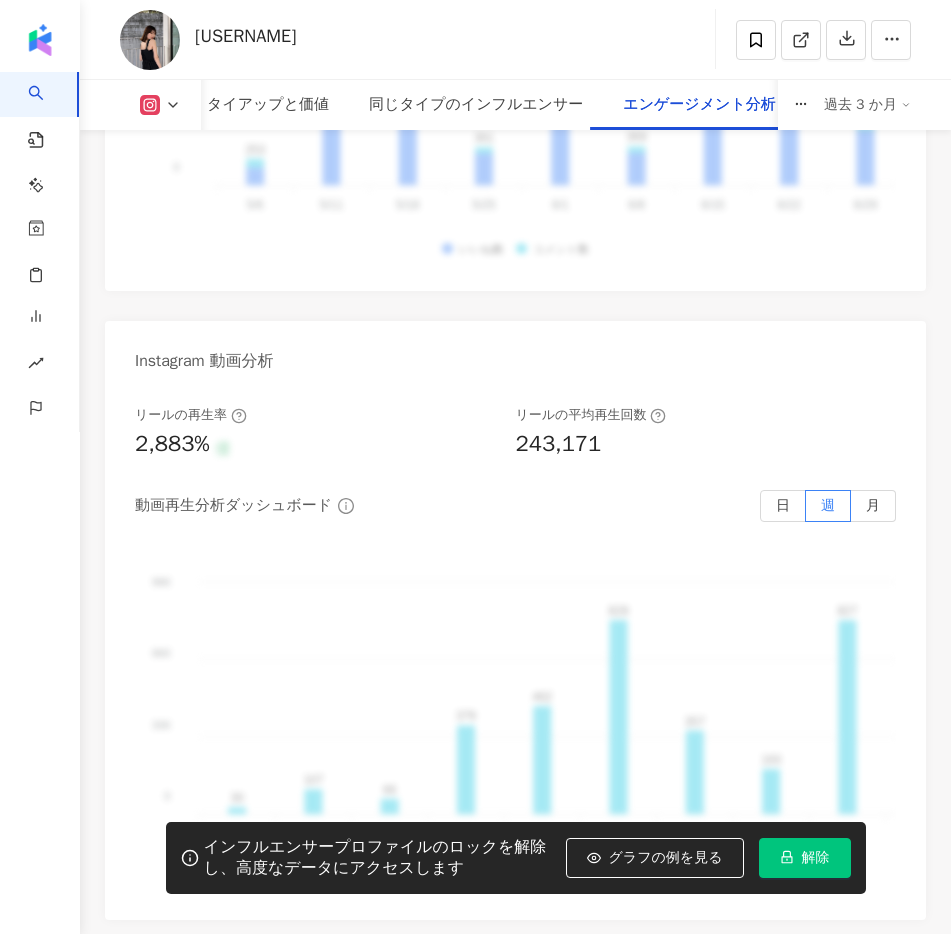 scroll, scrollTop: 6804, scrollLeft: 0, axis: vertical 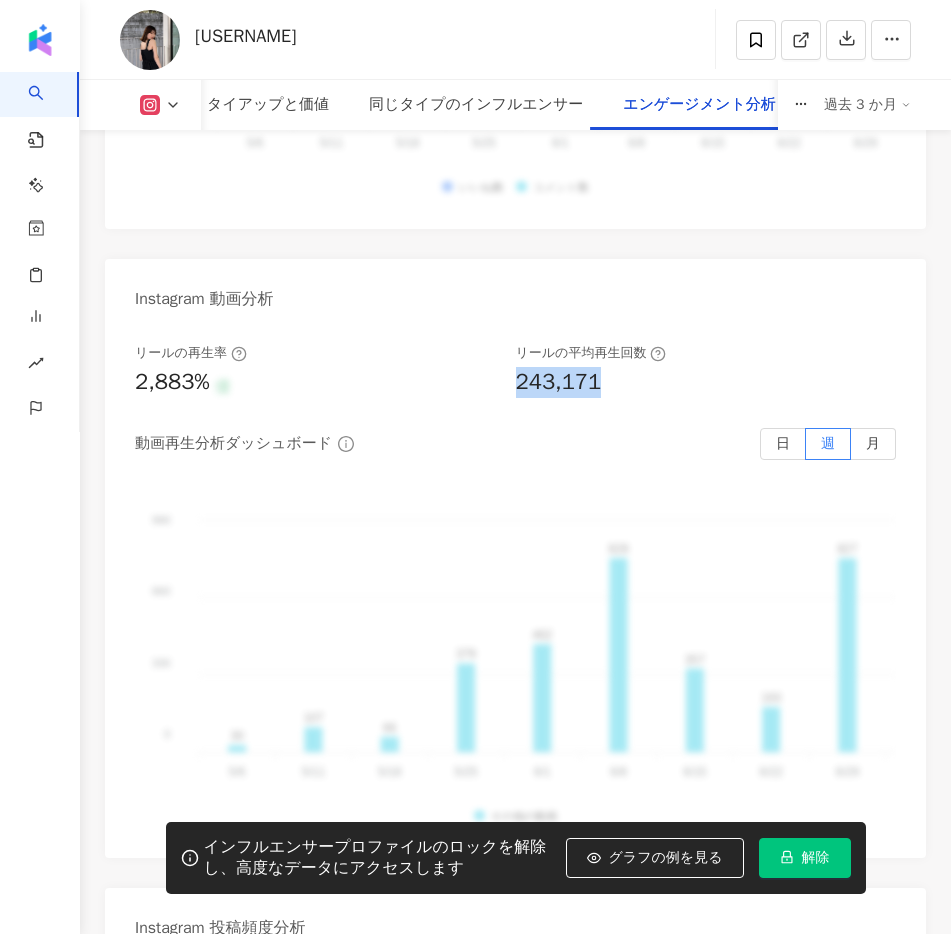 drag, startPoint x: 517, startPoint y: 362, endPoint x: 667, endPoint y: 362, distance: 150 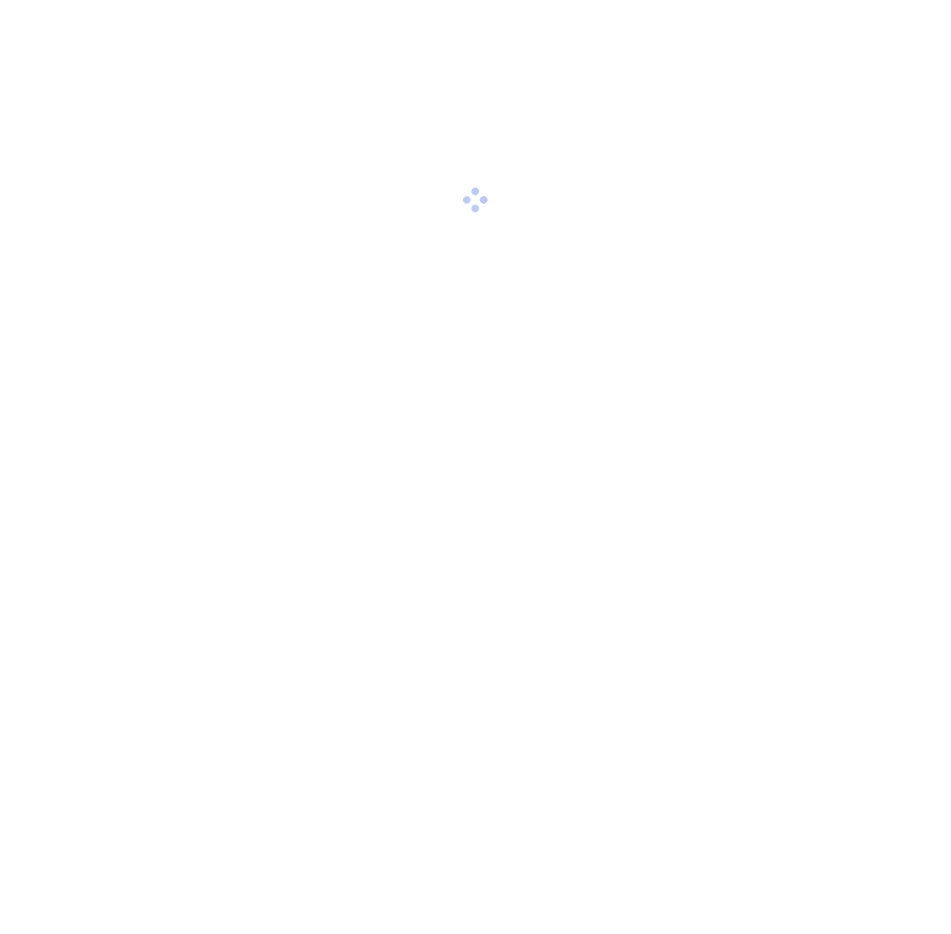scroll, scrollTop: 0, scrollLeft: 0, axis: both 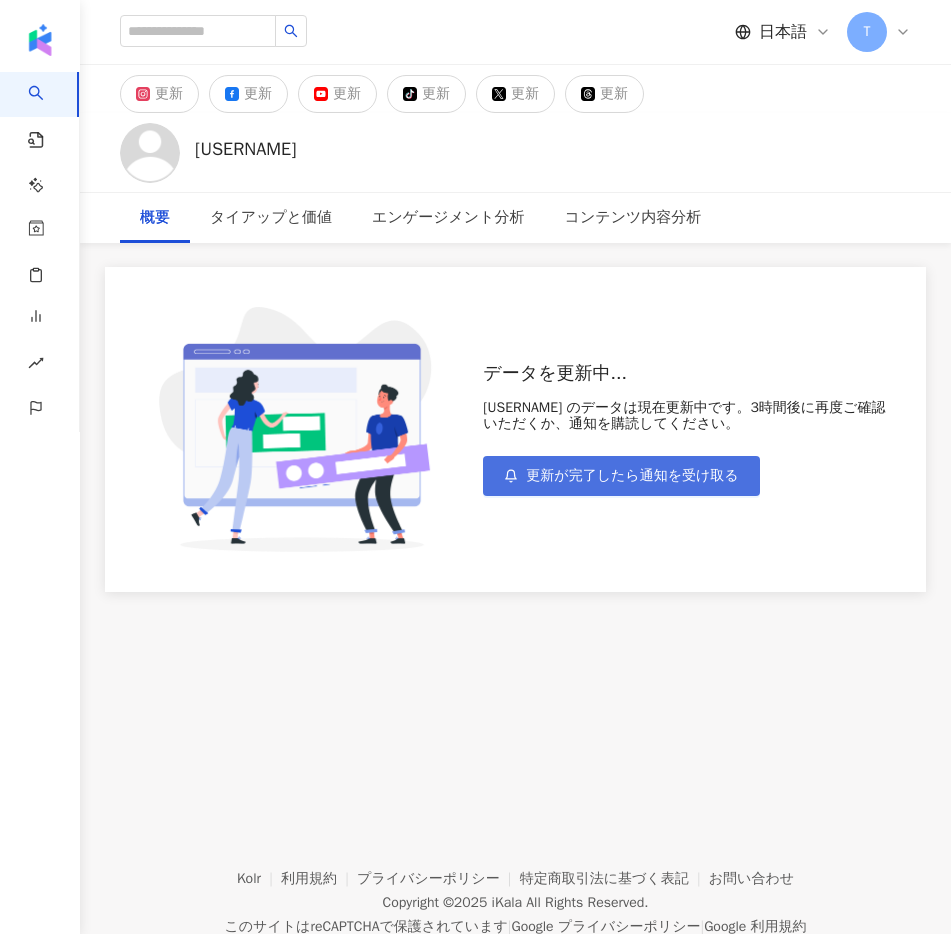 click on "更新が完了したら通知を受け取る" at bounding box center (621, 476) 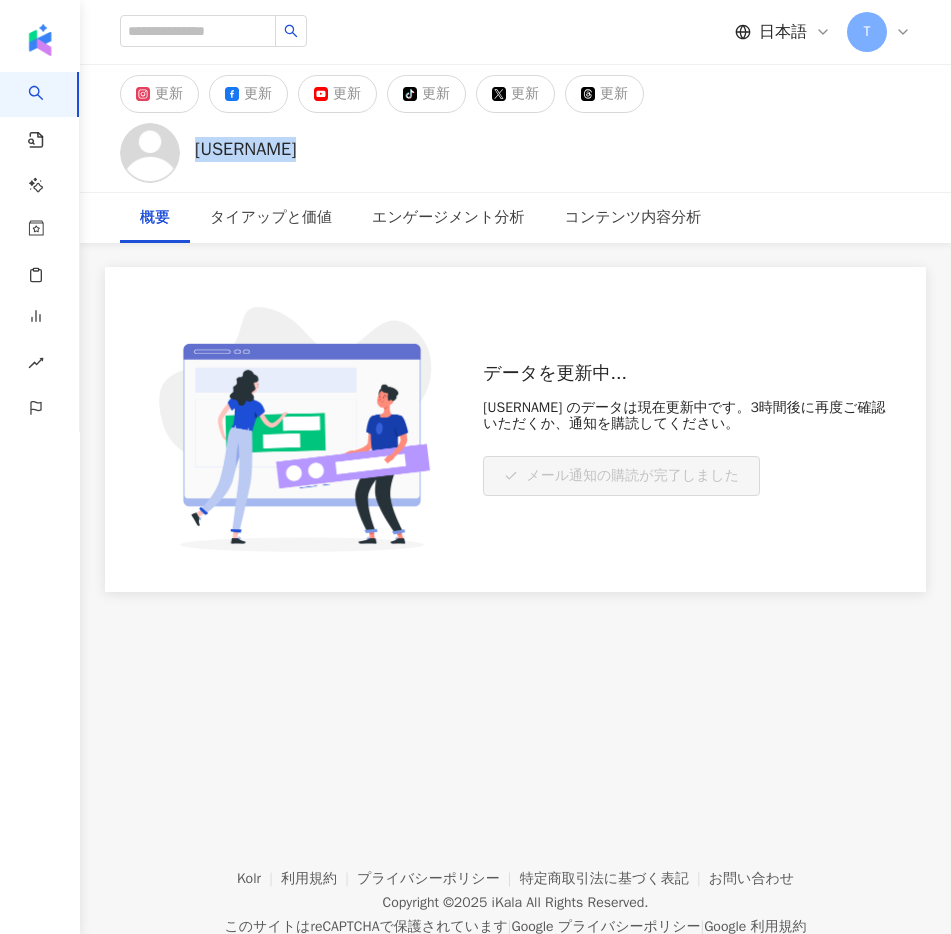 drag, startPoint x: 302, startPoint y: 153, endPoint x: 198, endPoint y: 152, distance: 104.00481 